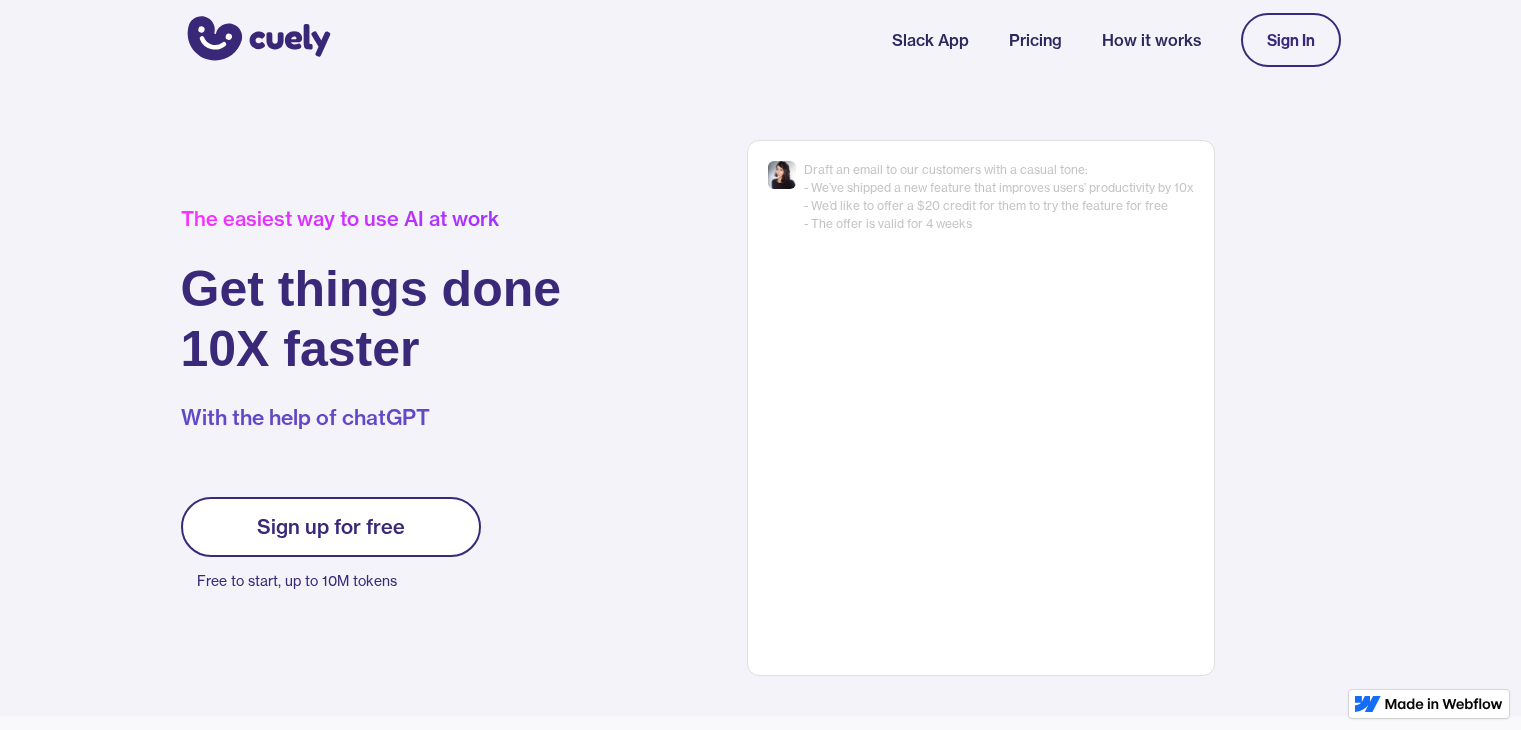 scroll, scrollTop: 0, scrollLeft: 0, axis: both 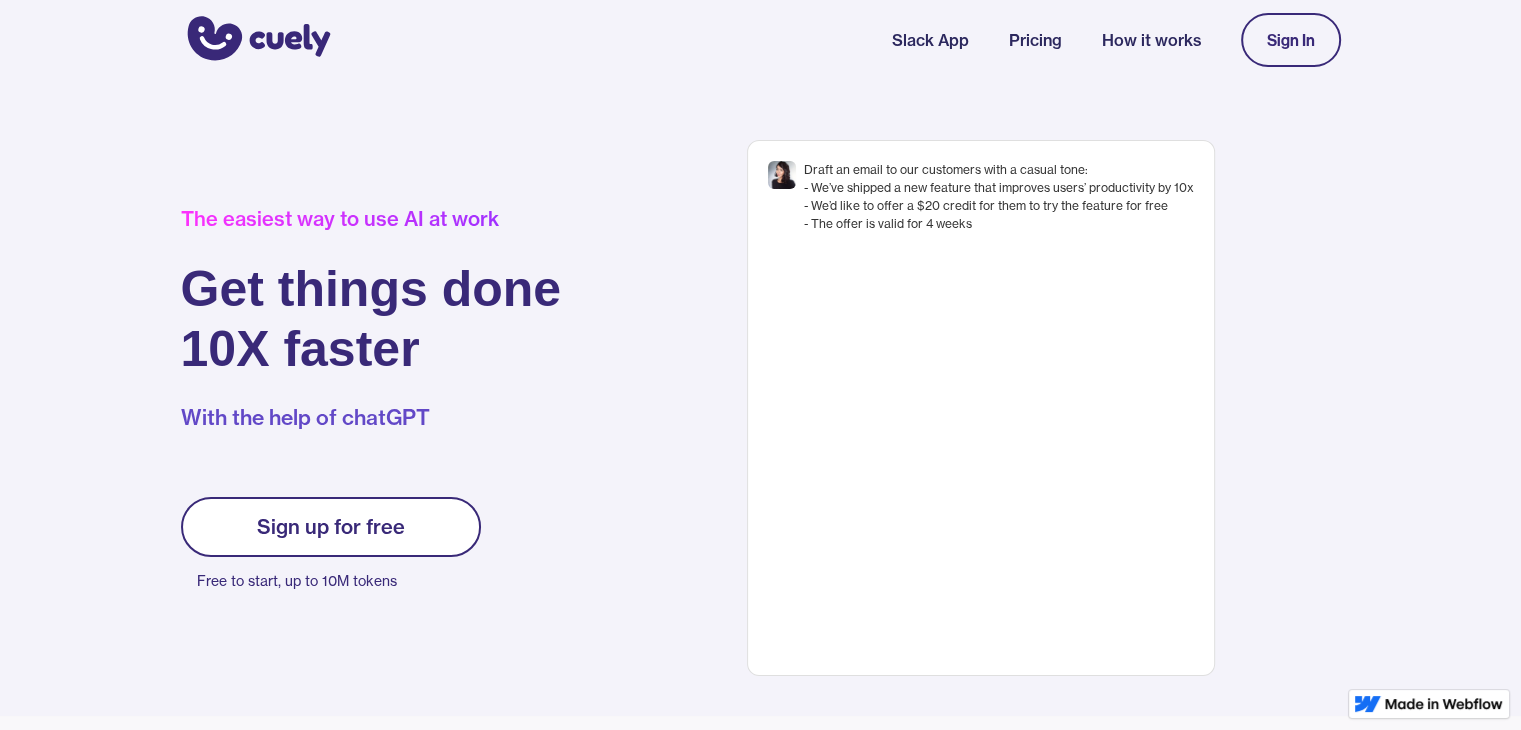 click on "Sign up for free" at bounding box center (331, 527) 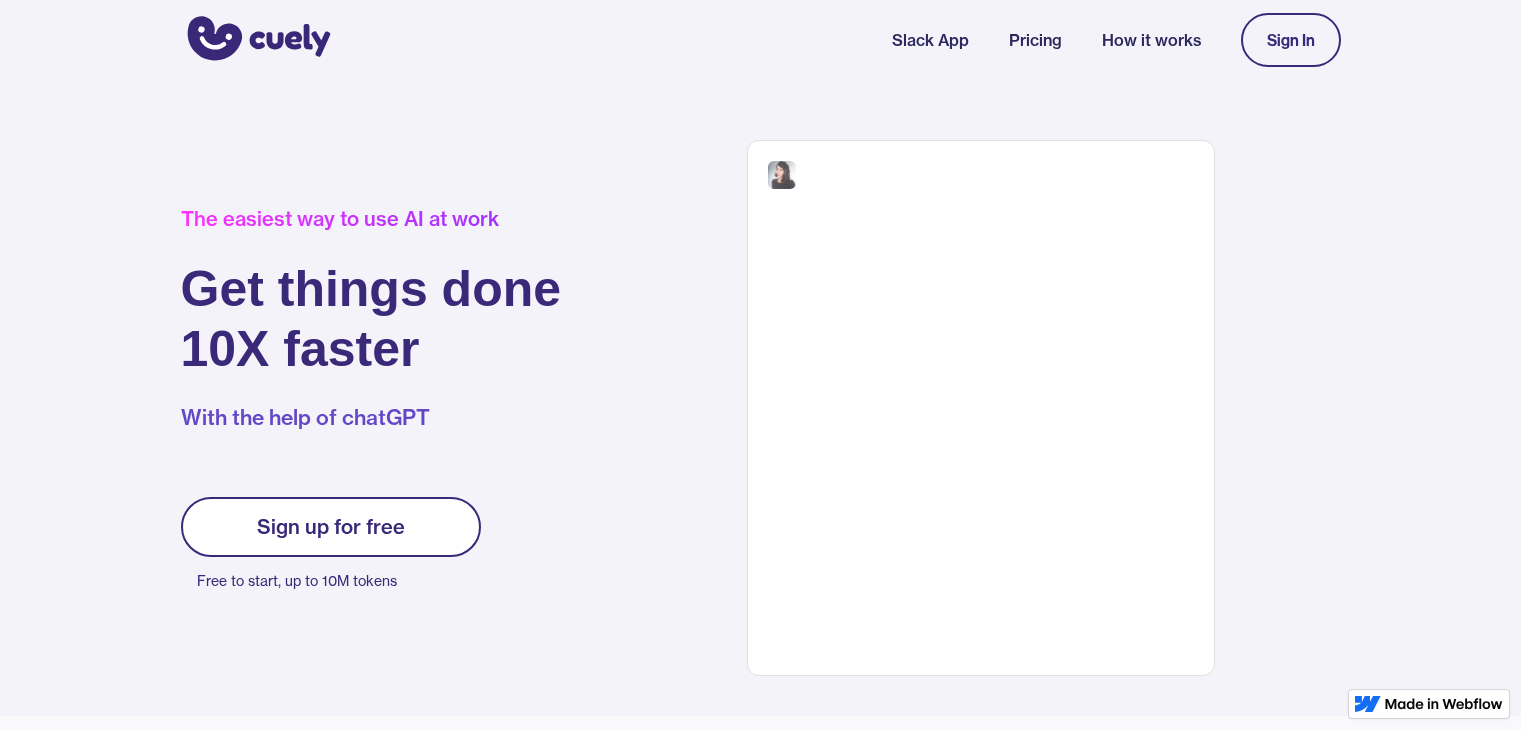 scroll, scrollTop: 0, scrollLeft: 0, axis: both 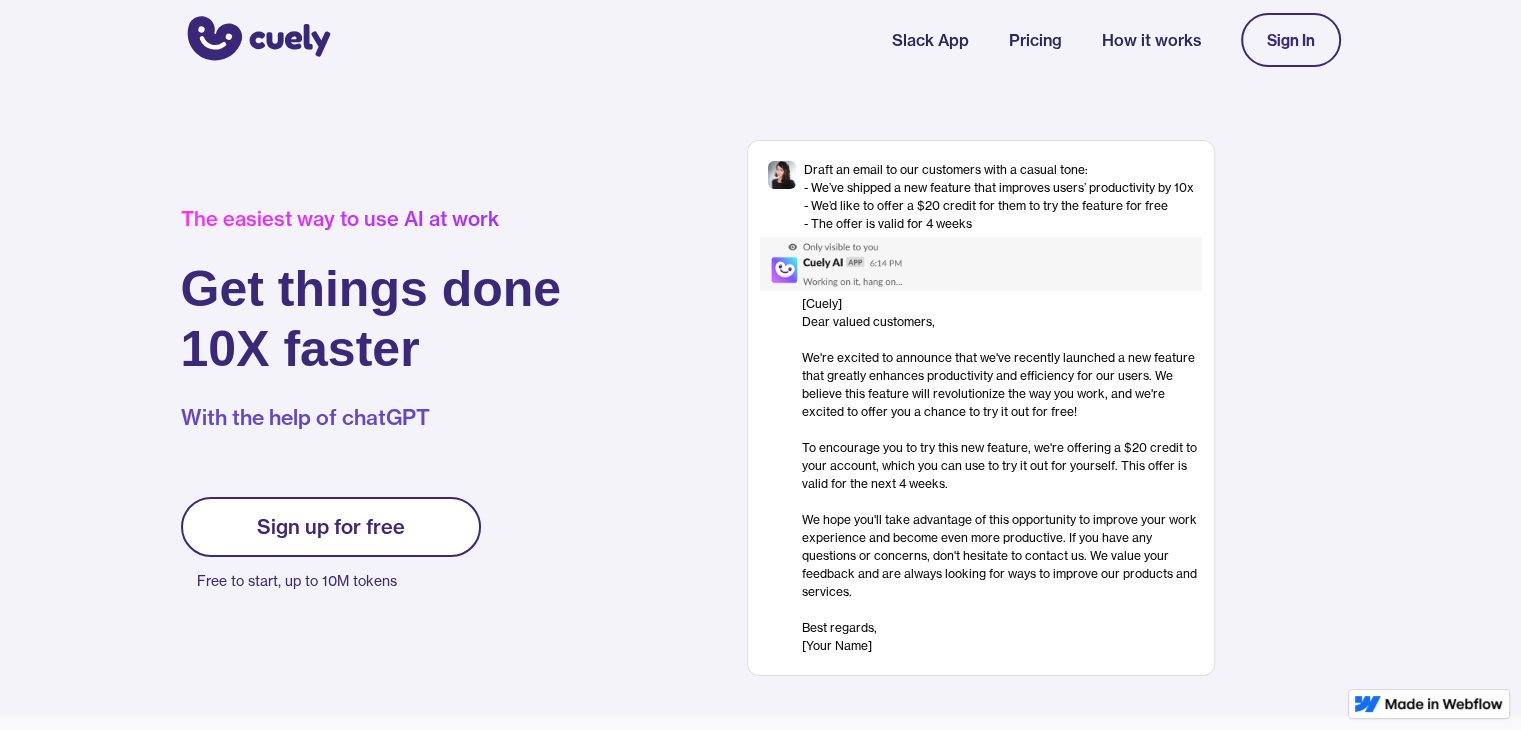 click on "Sign up for free" at bounding box center [331, 527] 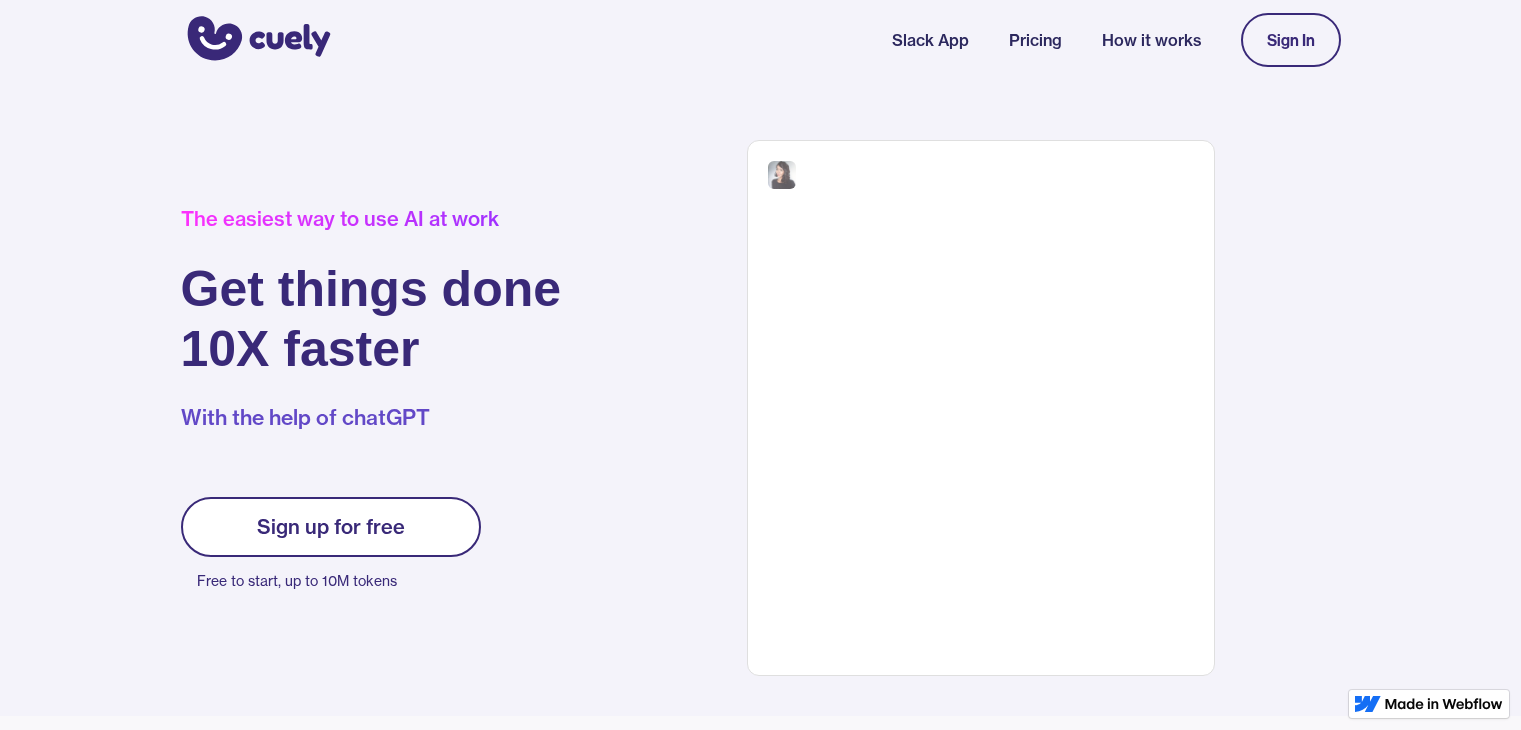 scroll, scrollTop: 0, scrollLeft: 0, axis: both 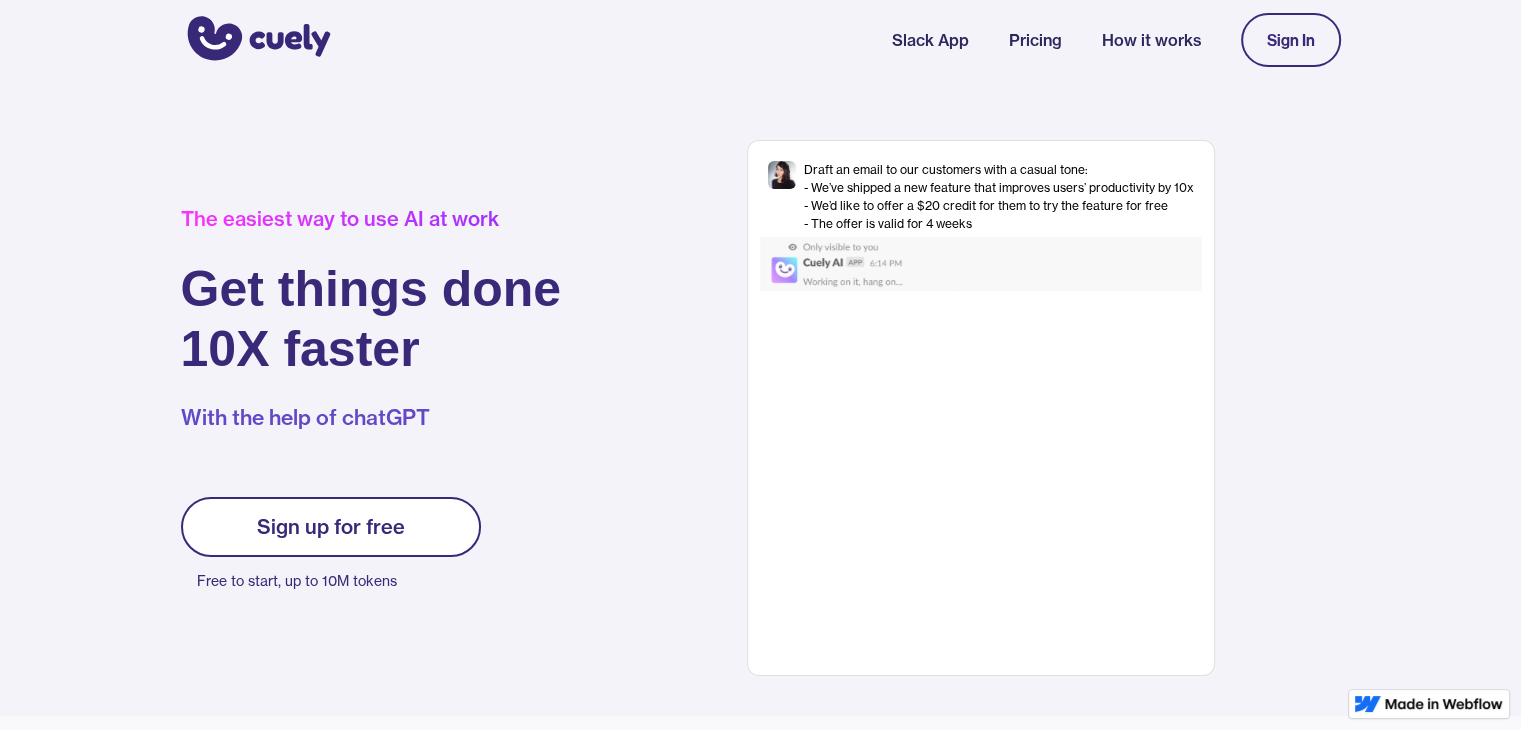 click on "Sign In" at bounding box center (1291, 40) 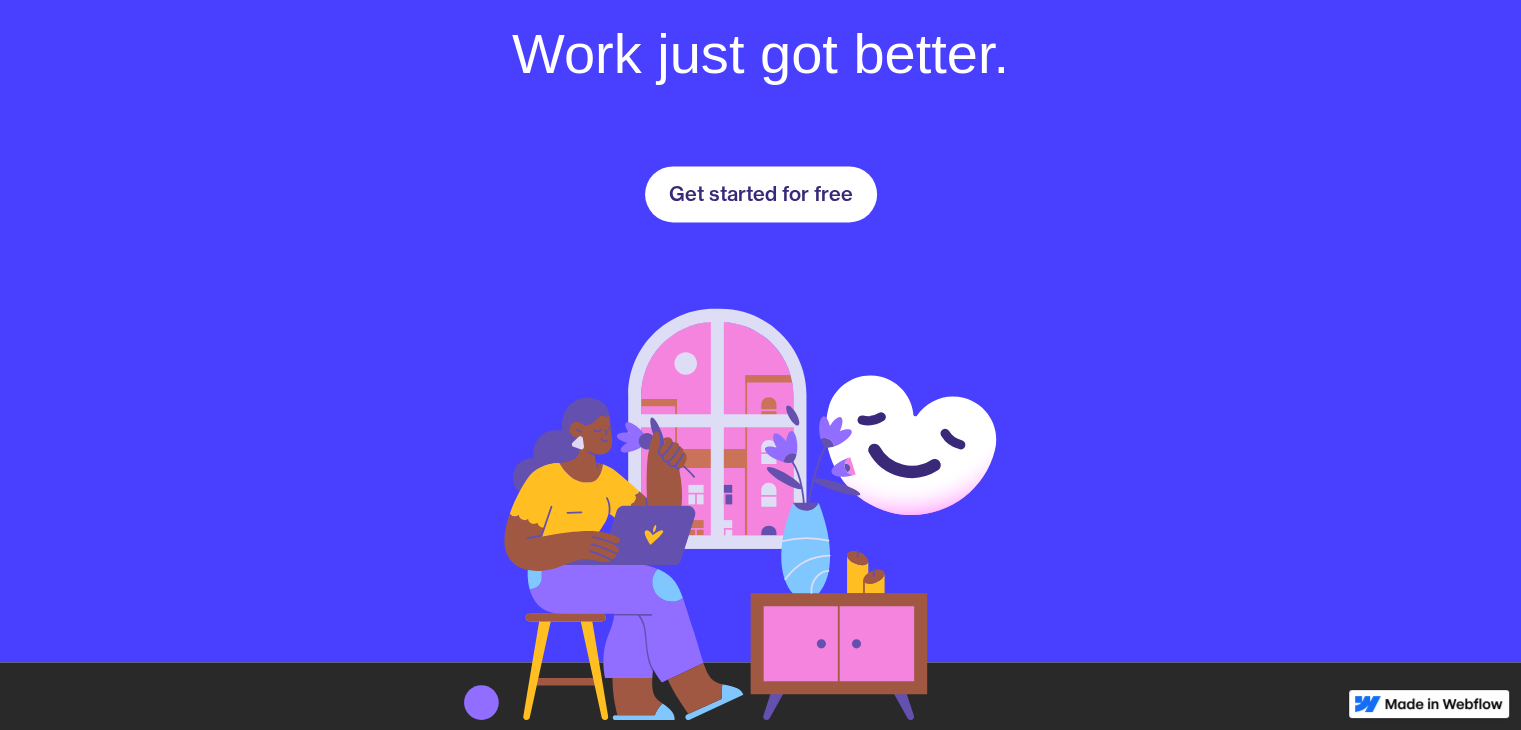 scroll, scrollTop: 2895, scrollLeft: 0, axis: vertical 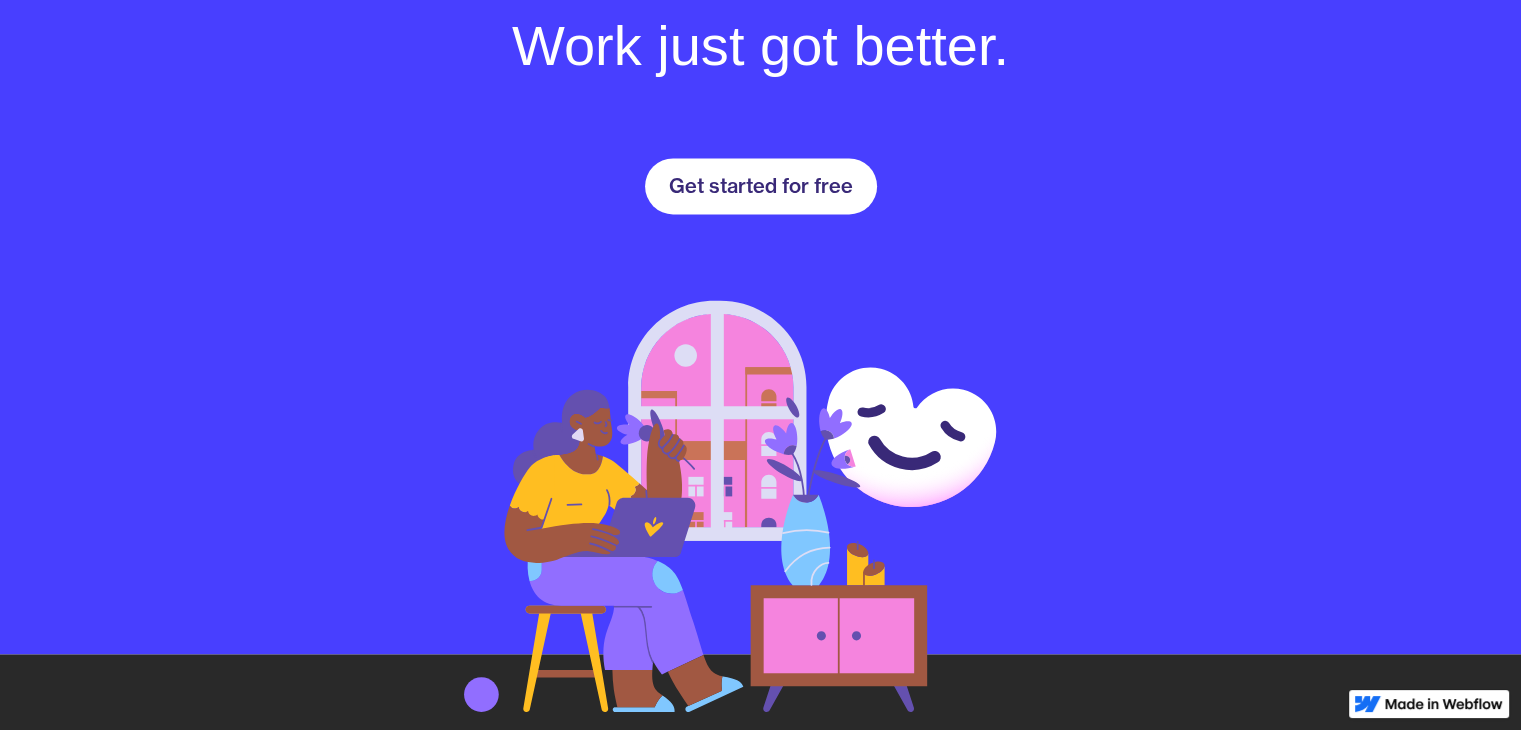 click on "Get started for free" at bounding box center [761, 186] 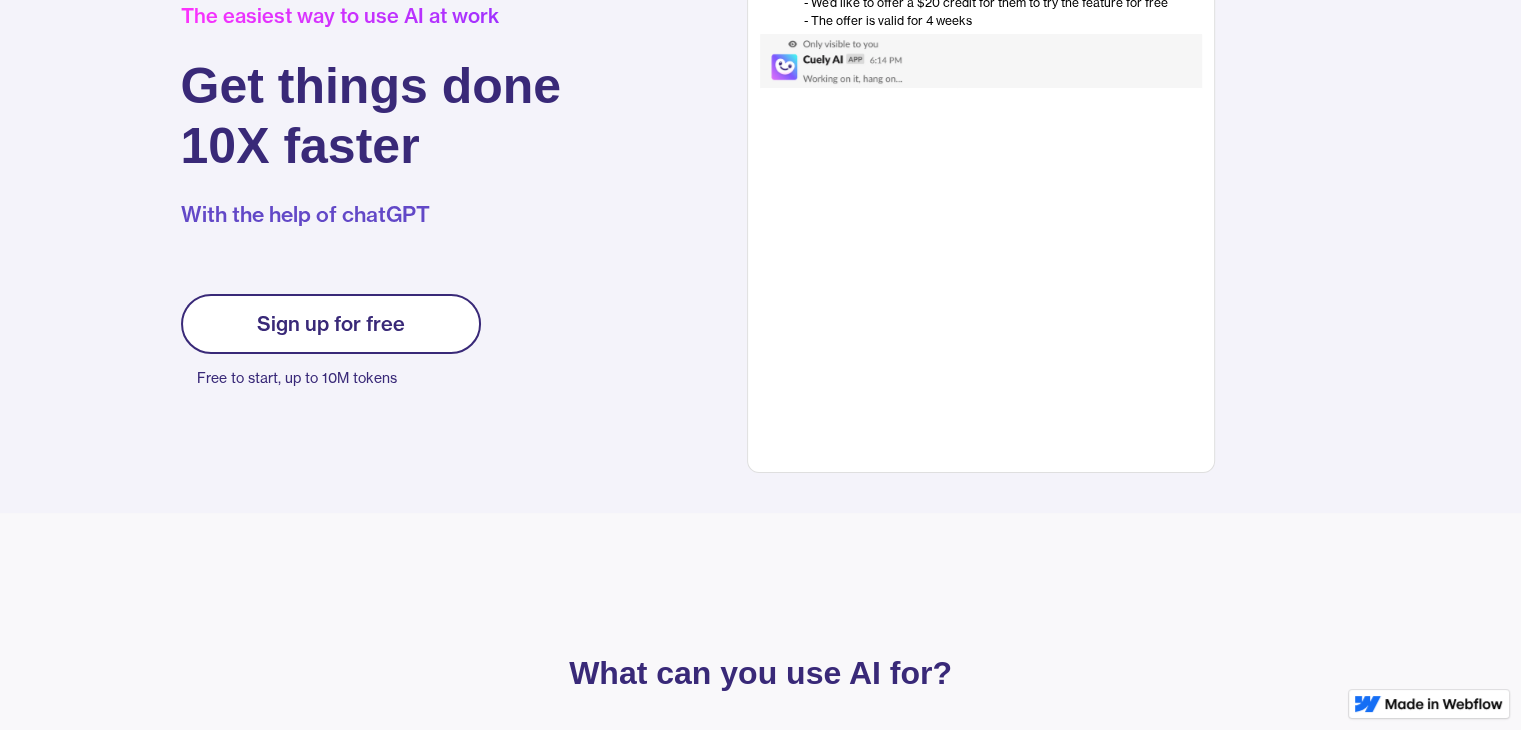scroll, scrollTop: 204, scrollLeft: 0, axis: vertical 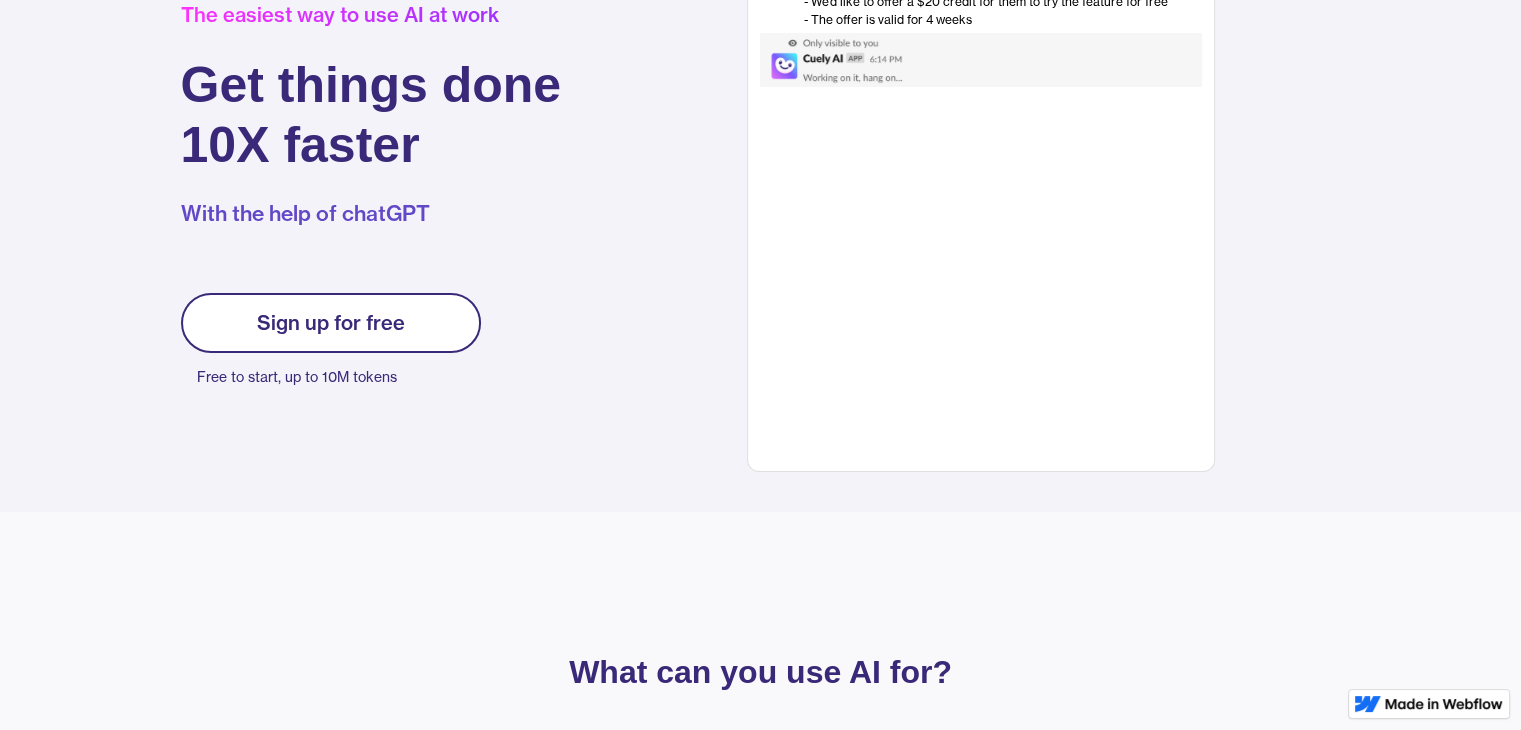 click on "Sign up for free" at bounding box center [331, 323] 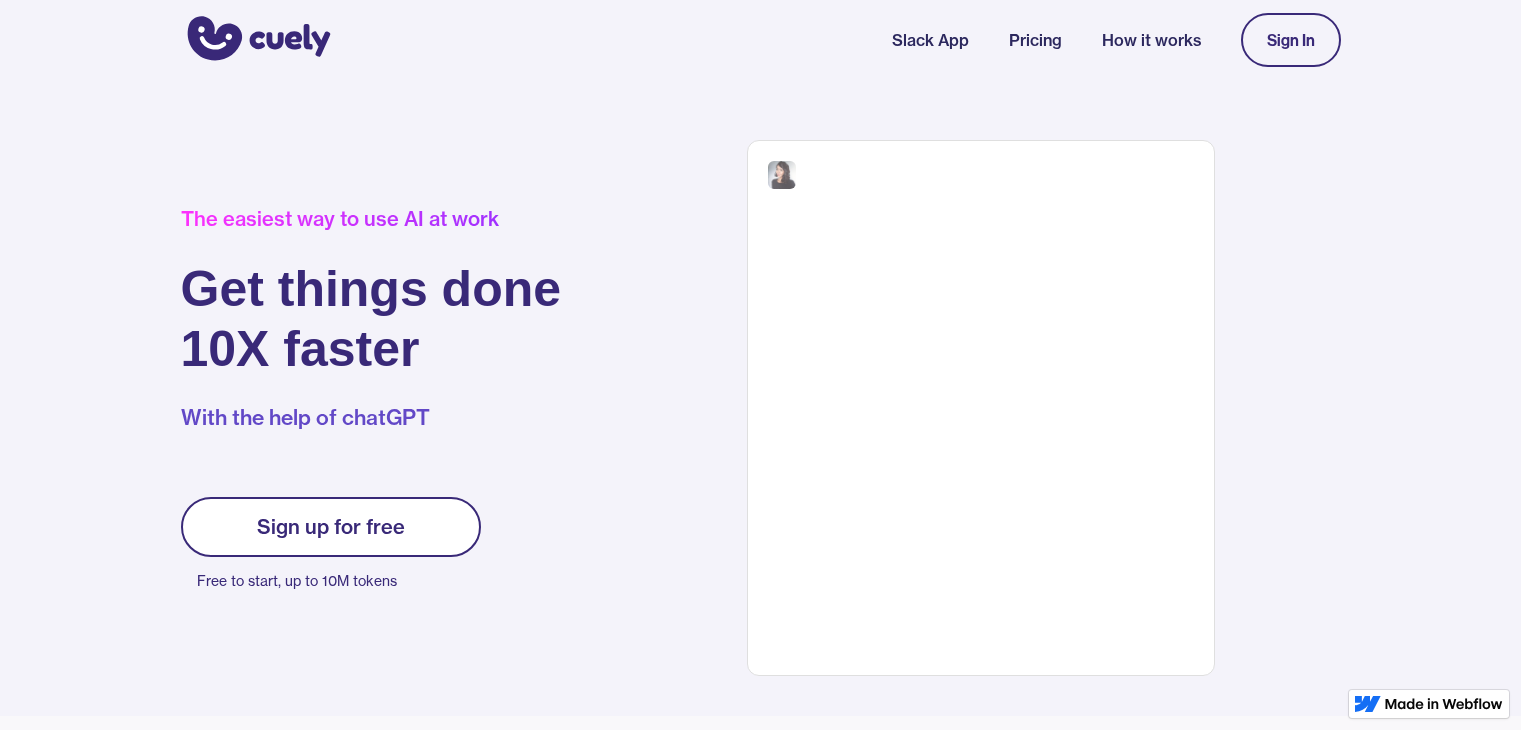 scroll, scrollTop: 0, scrollLeft: 0, axis: both 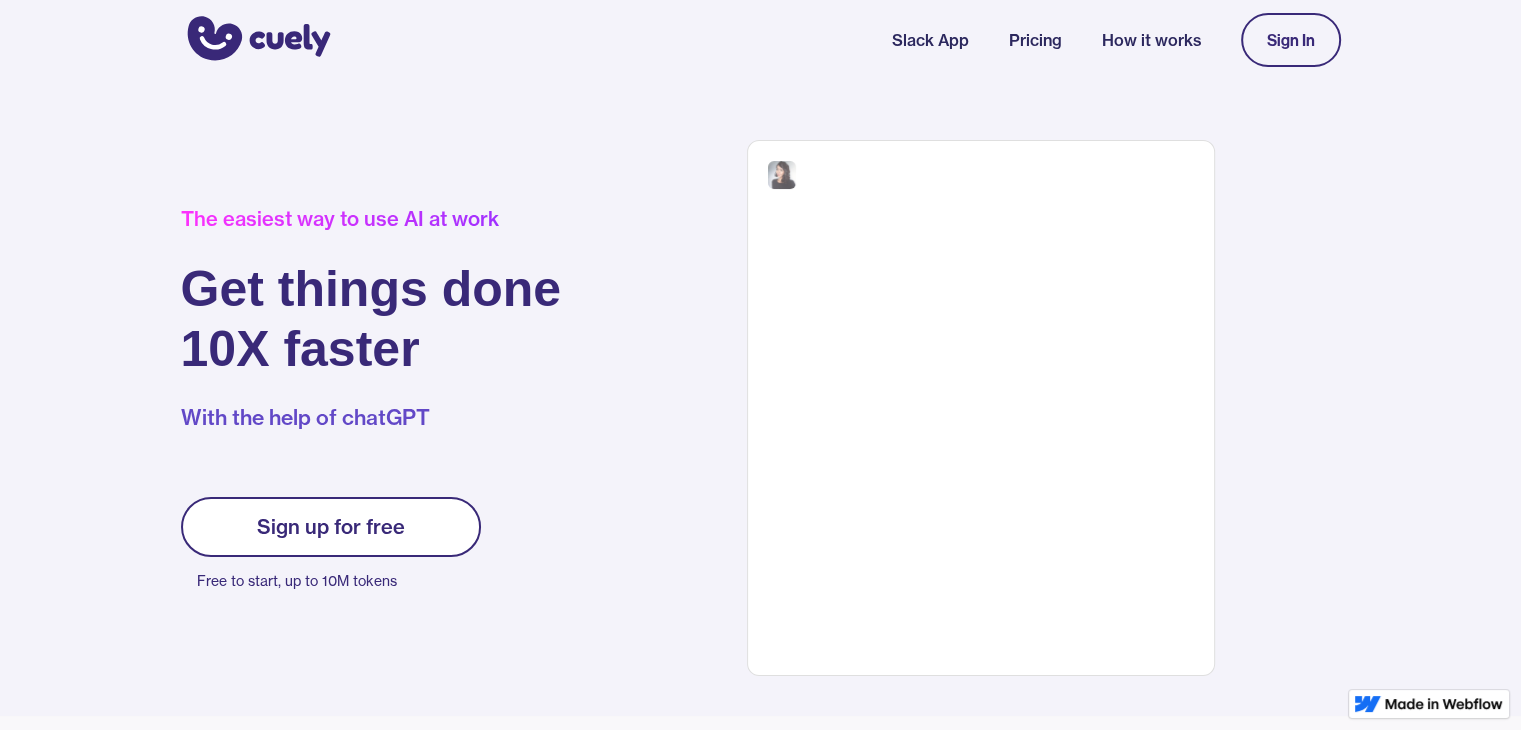 click on "Get things done 10X faster" at bounding box center [371, 319] 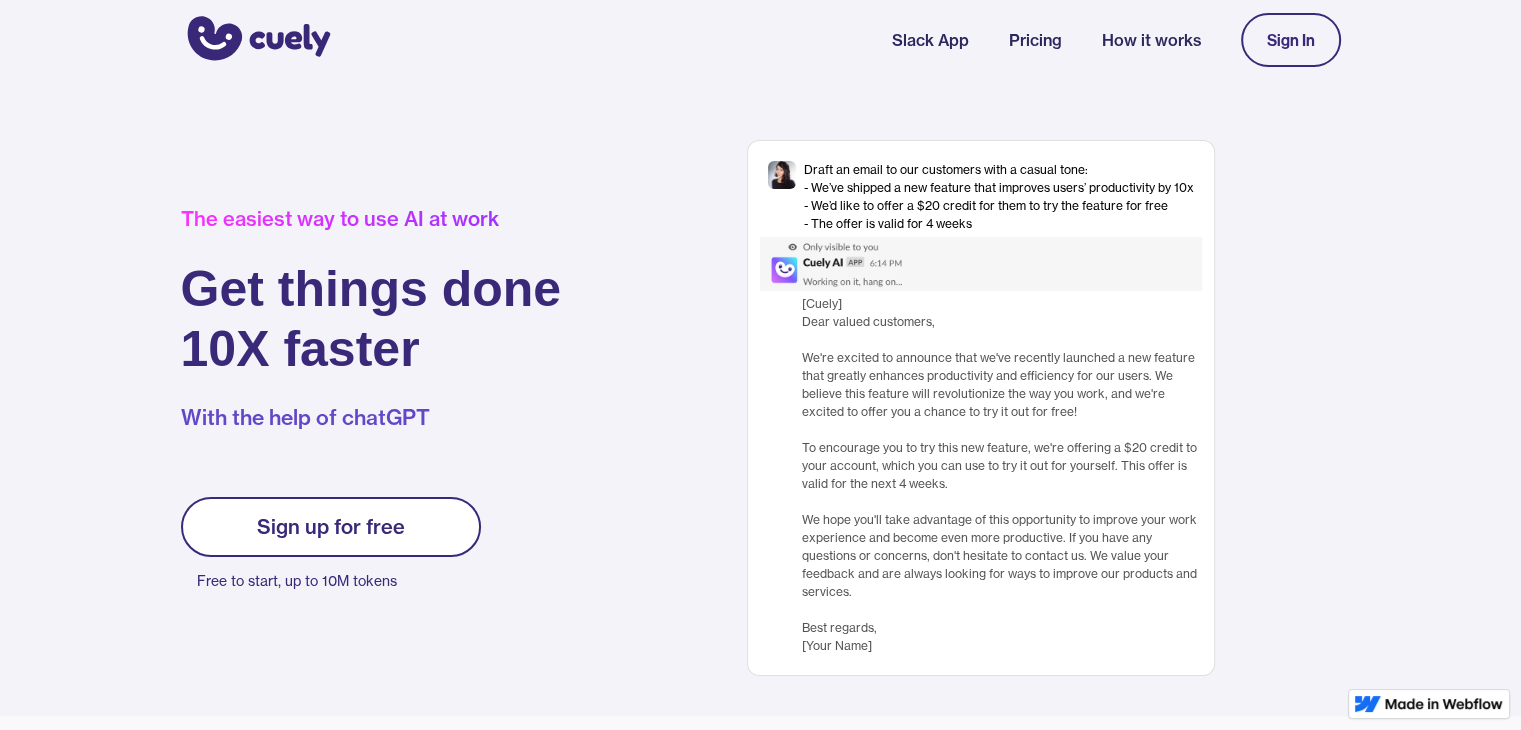 click on "Slack App Pricing How it works Sign In" at bounding box center (1116, 40) 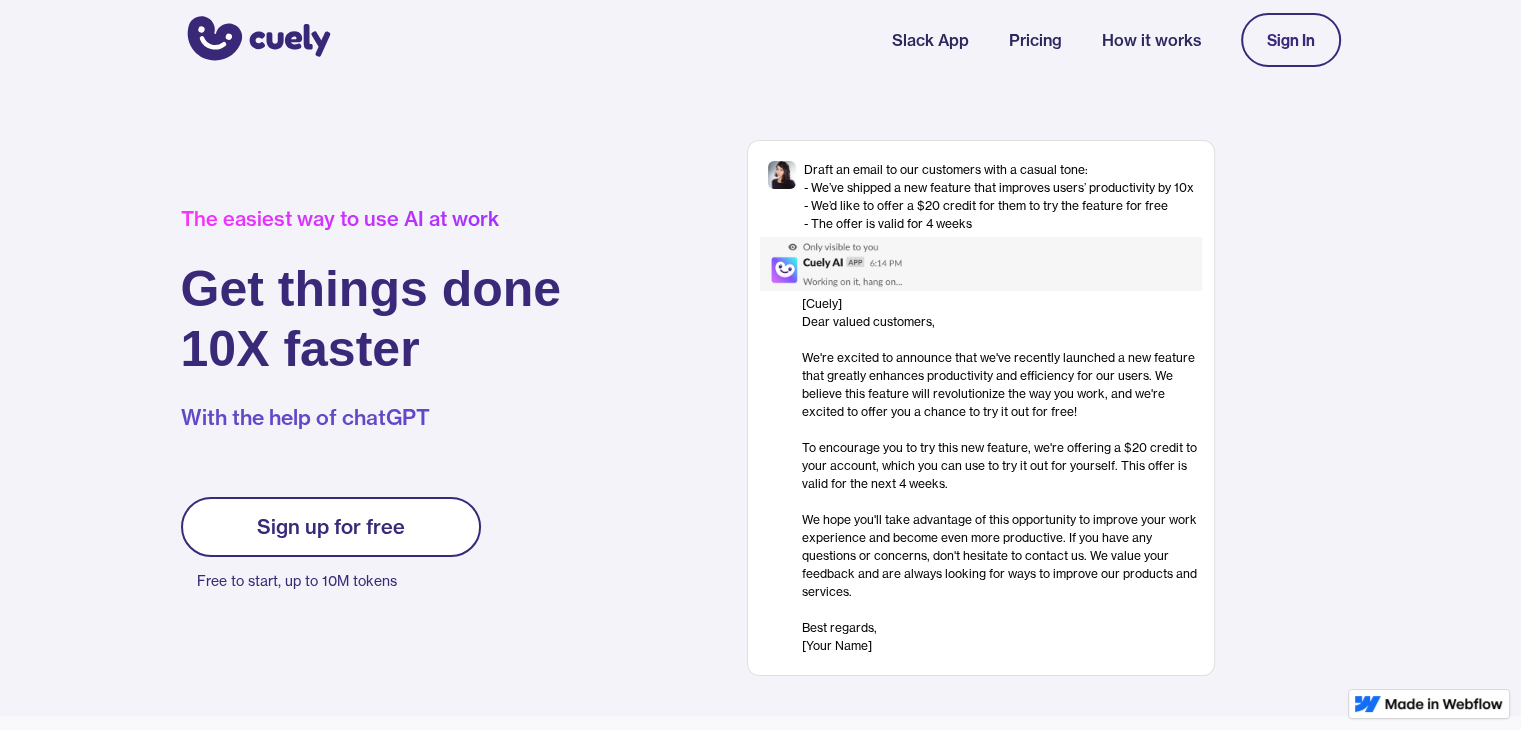 click on "Pricing" at bounding box center (1035, 40) 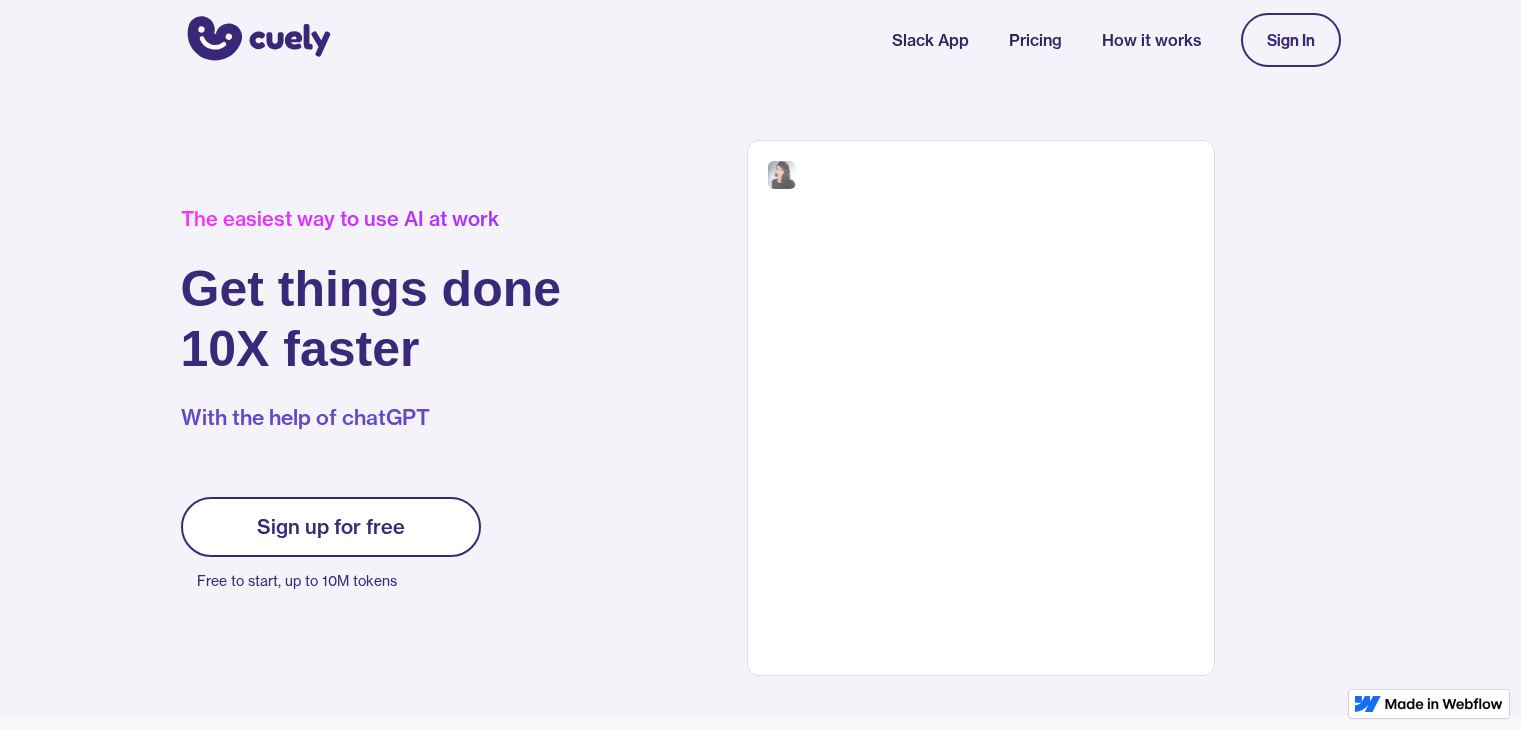 scroll, scrollTop: 0, scrollLeft: 0, axis: both 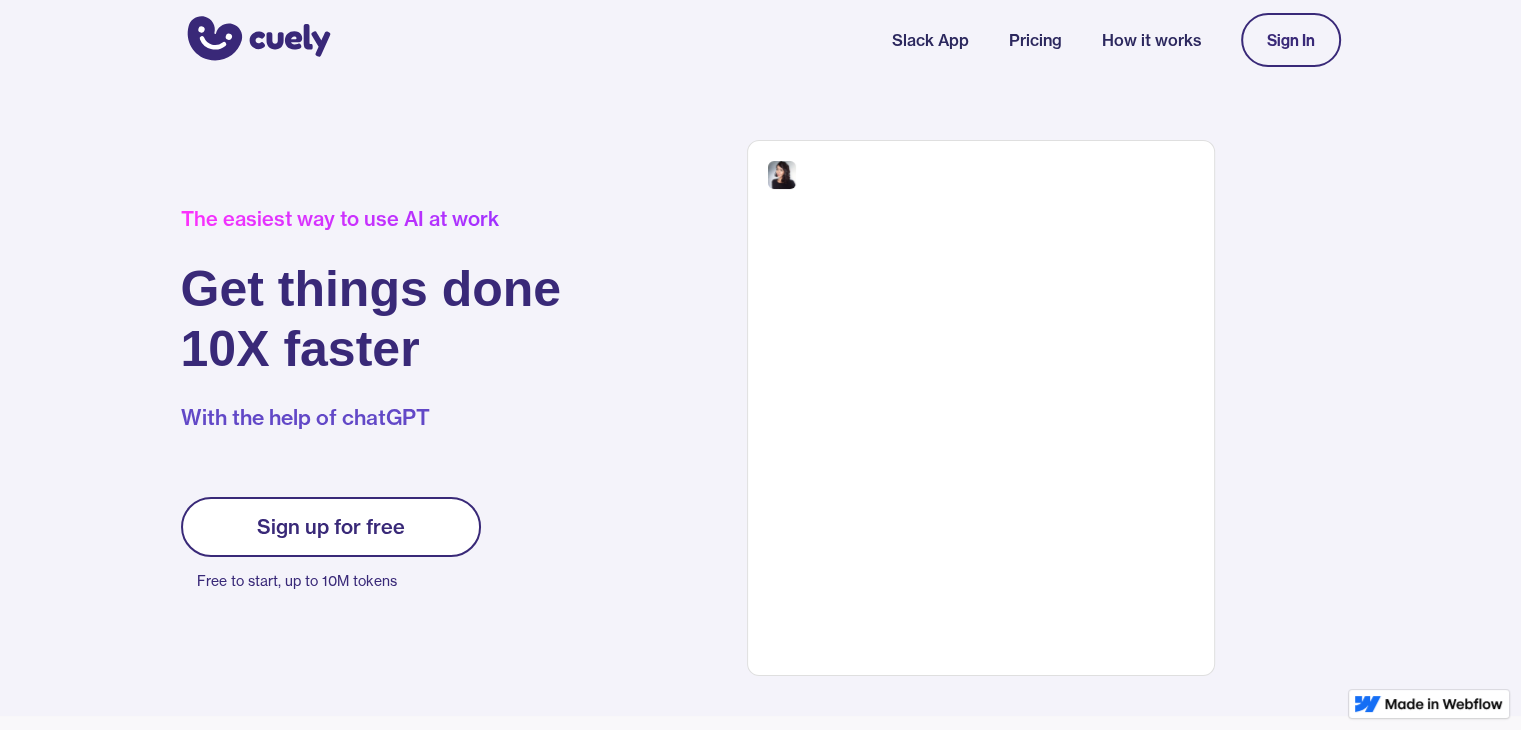 click on "Sign up for free" at bounding box center (331, 527) 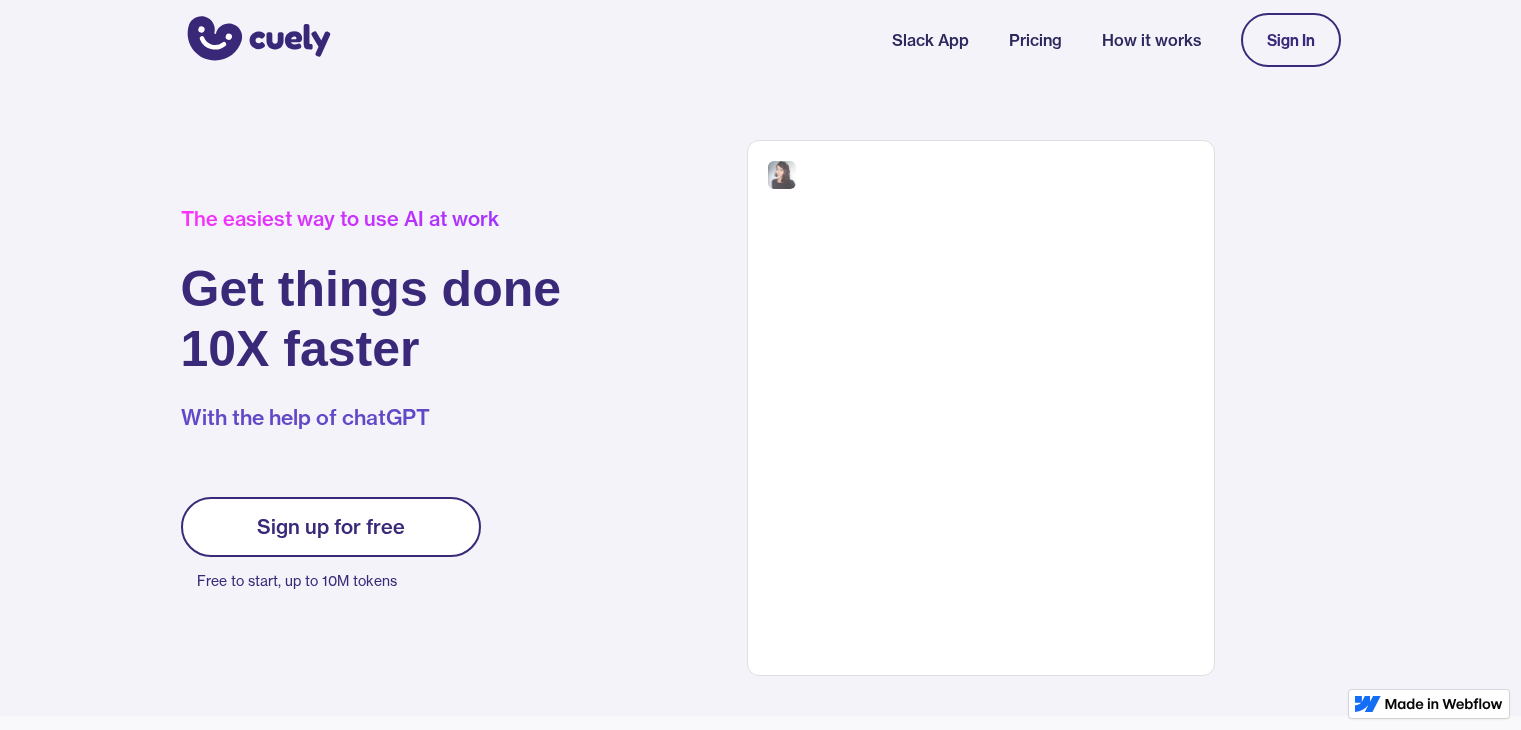 scroll, scrollTop: 0, scrollLeft: 0, axis: both 